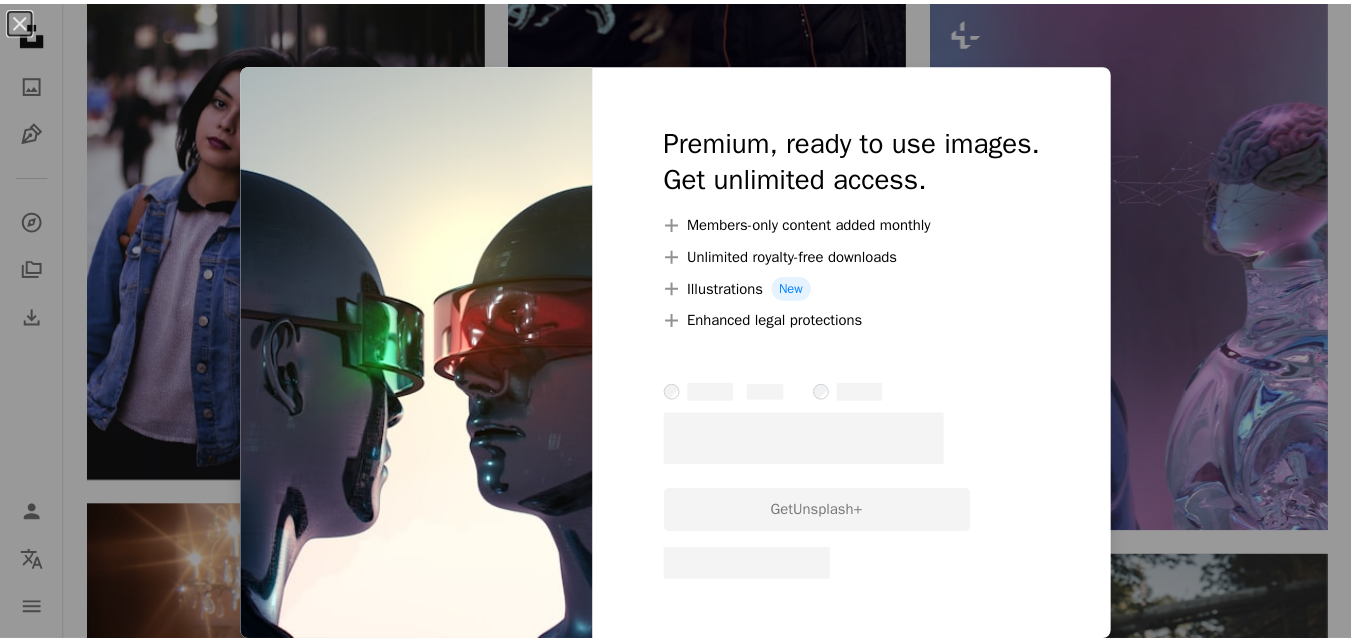 scroll, scrollTop: 2100, scrollLeft: 0, axis: vertical 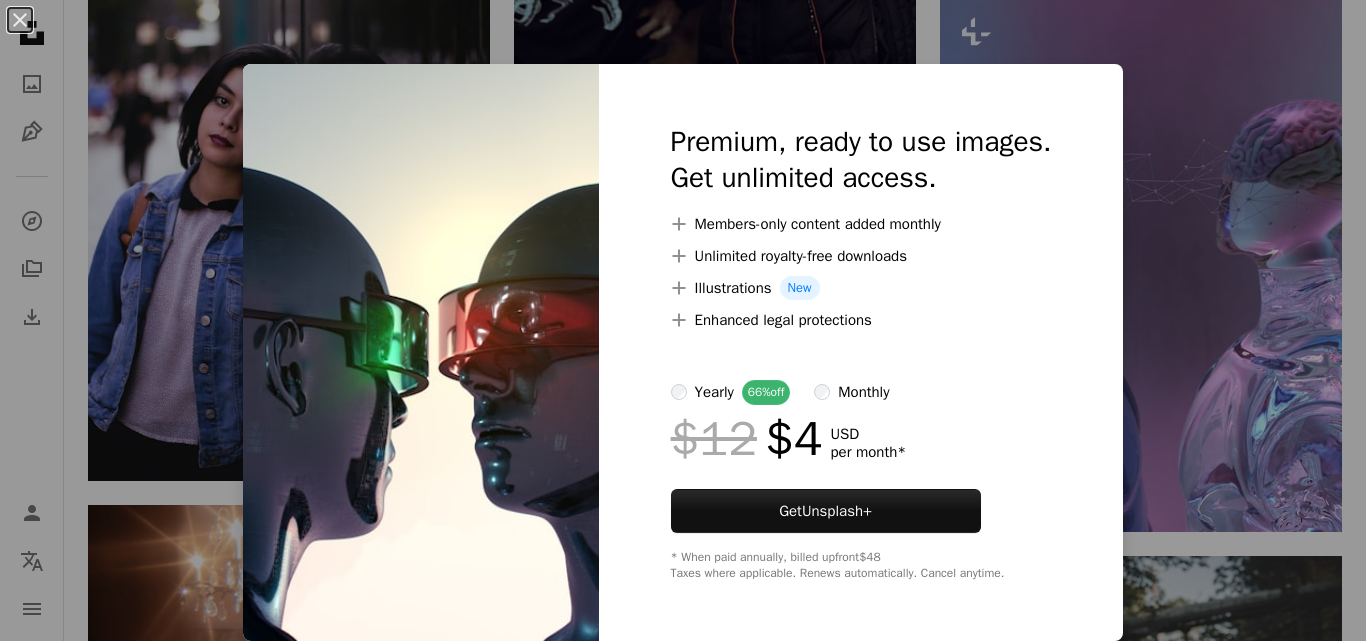 click on "An X shape Premium, ready to use images. Get unlimited access. A plus sign Members-only content added monthly A plus sign Unlimited royalty-free downloads A plus sign Illustrations  New A plus sign Enhanced legal protections yearly 66%  off monthly $12   $4 USD per month * Get  Unsplash+ * When paid annually, billed upfront  $48 Taxes where applicable. Renews automatically. Cancel anytime." at bounding box center (683, 320) 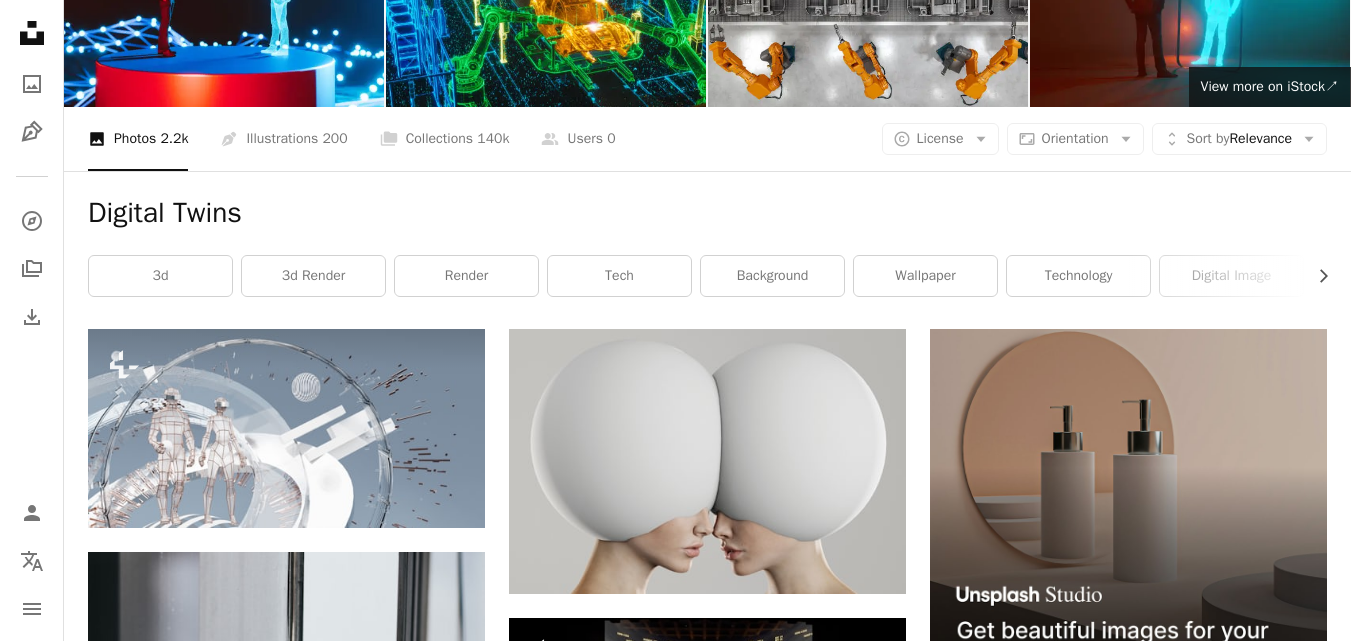 scroll, scrollTop: 0, scrollLeft: 0, axis: both 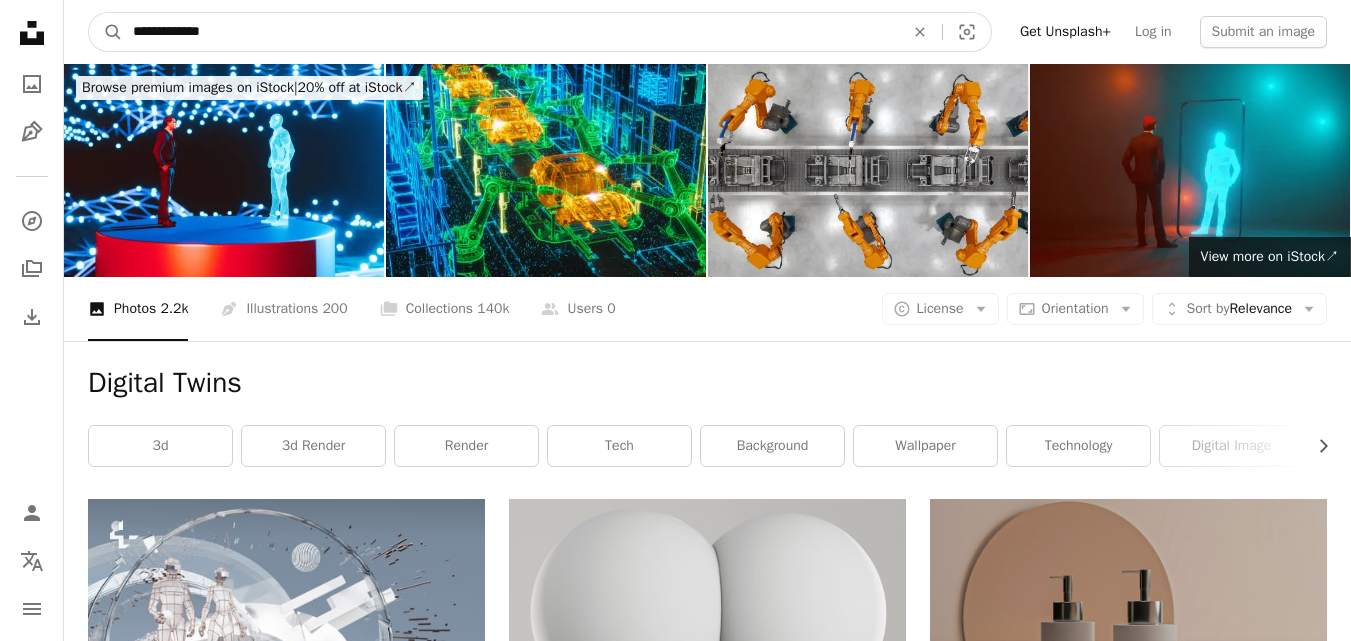 drag, startPoint x: 196, startPoint y: 37, endPoint x: 262, endPoint y: 36, distance: 66.007576 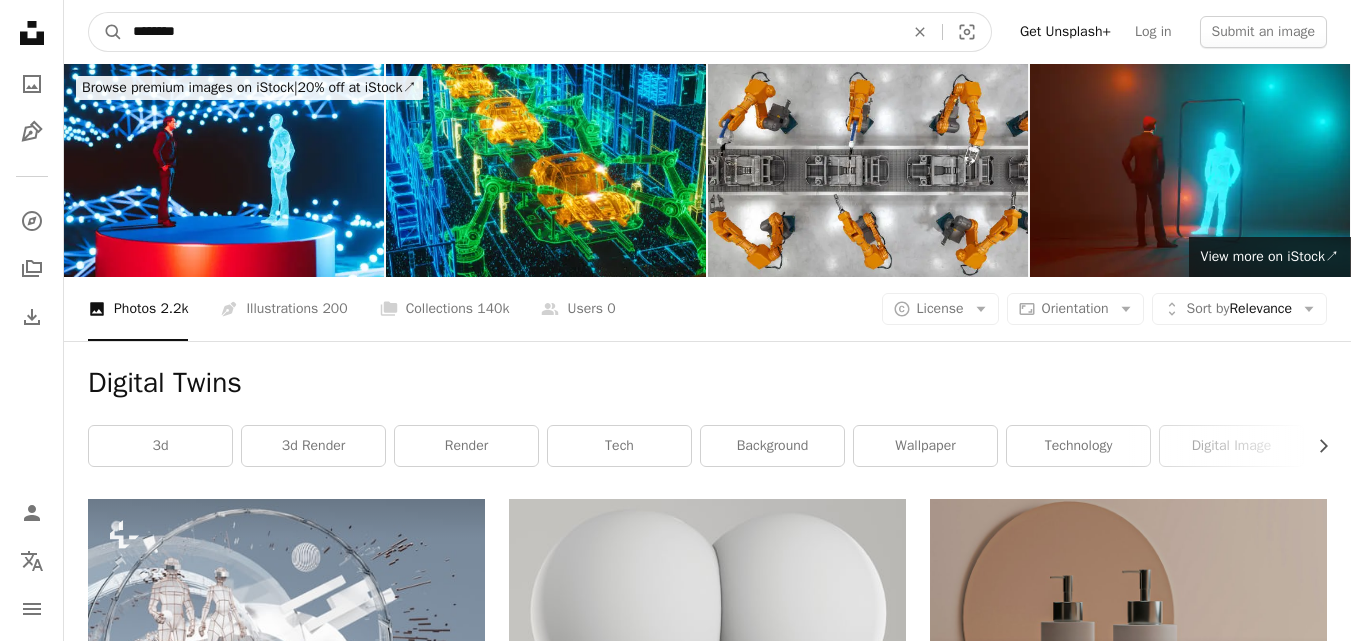 click on "A magnifying glass" at bounding box center (106, 32) 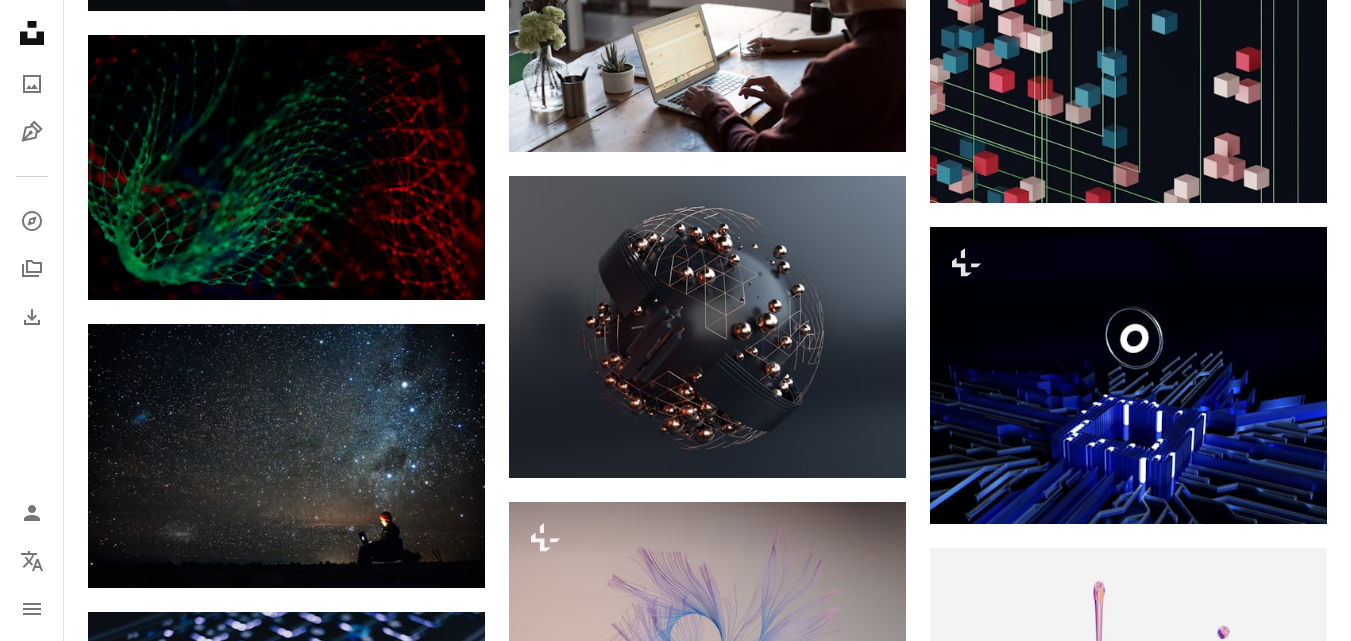 scroll, scrollTop: 12800, scrollLeft: 0, axis: vertical 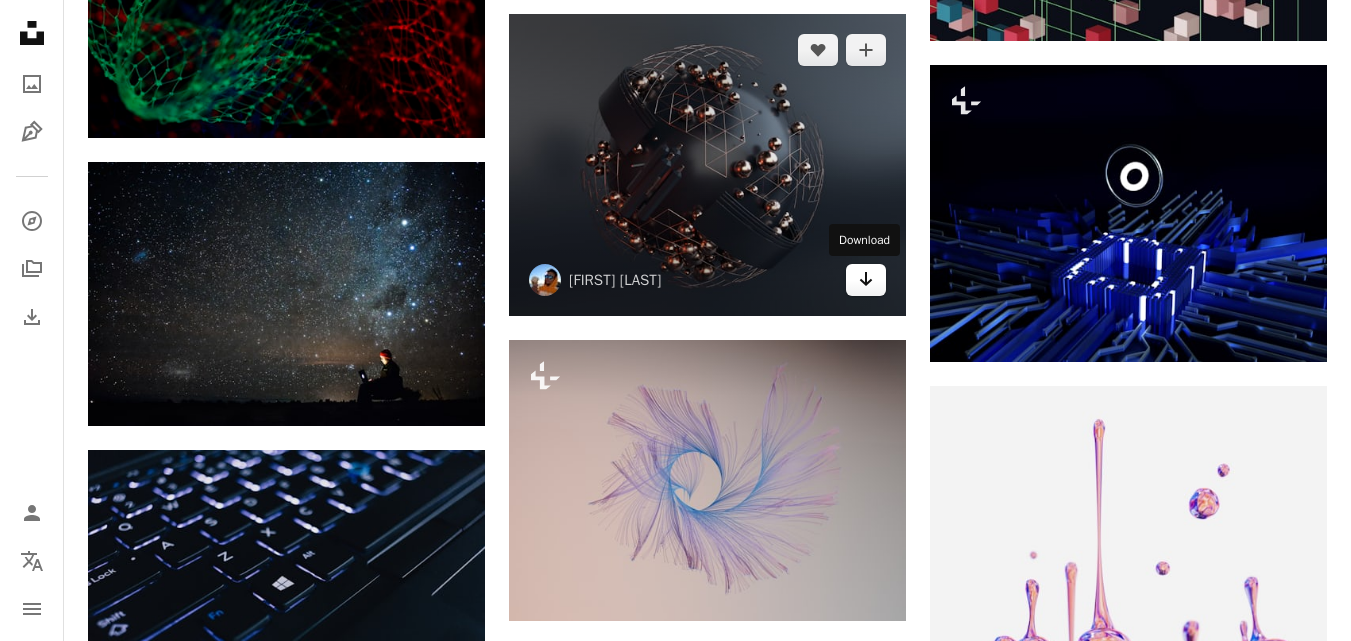 click on "Arrow pointing down" 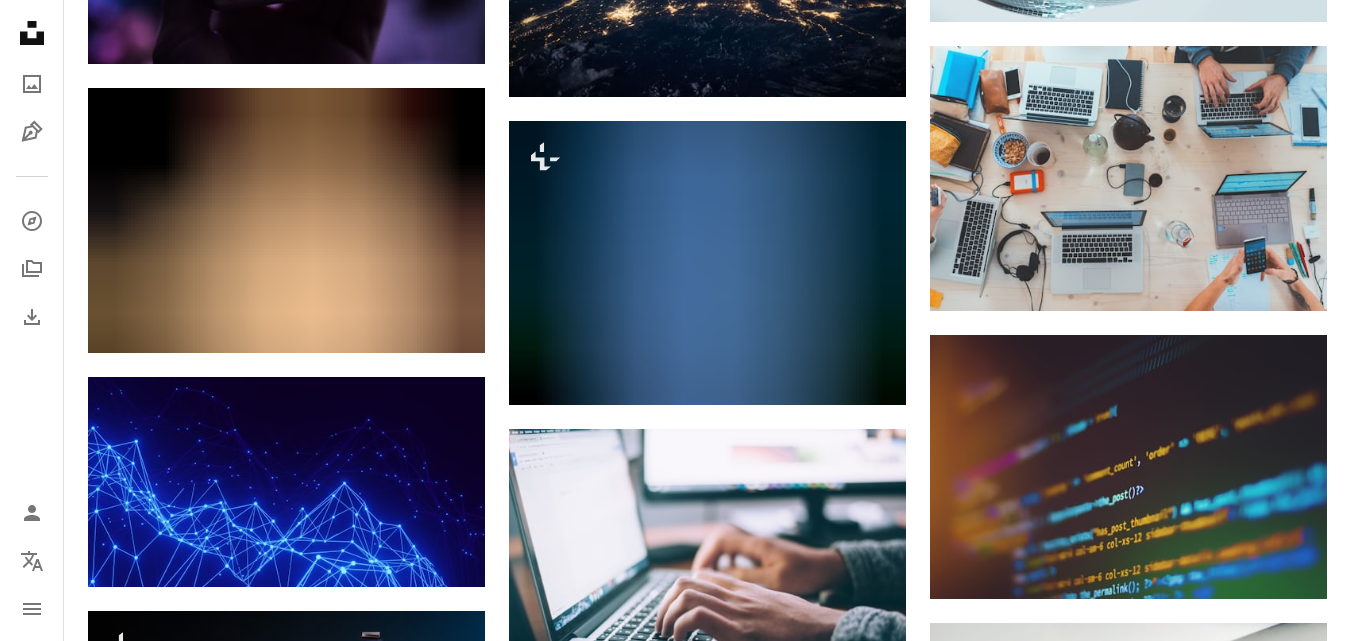 scroll, scrollTop: 0, scrollLeft: 0, axis: both 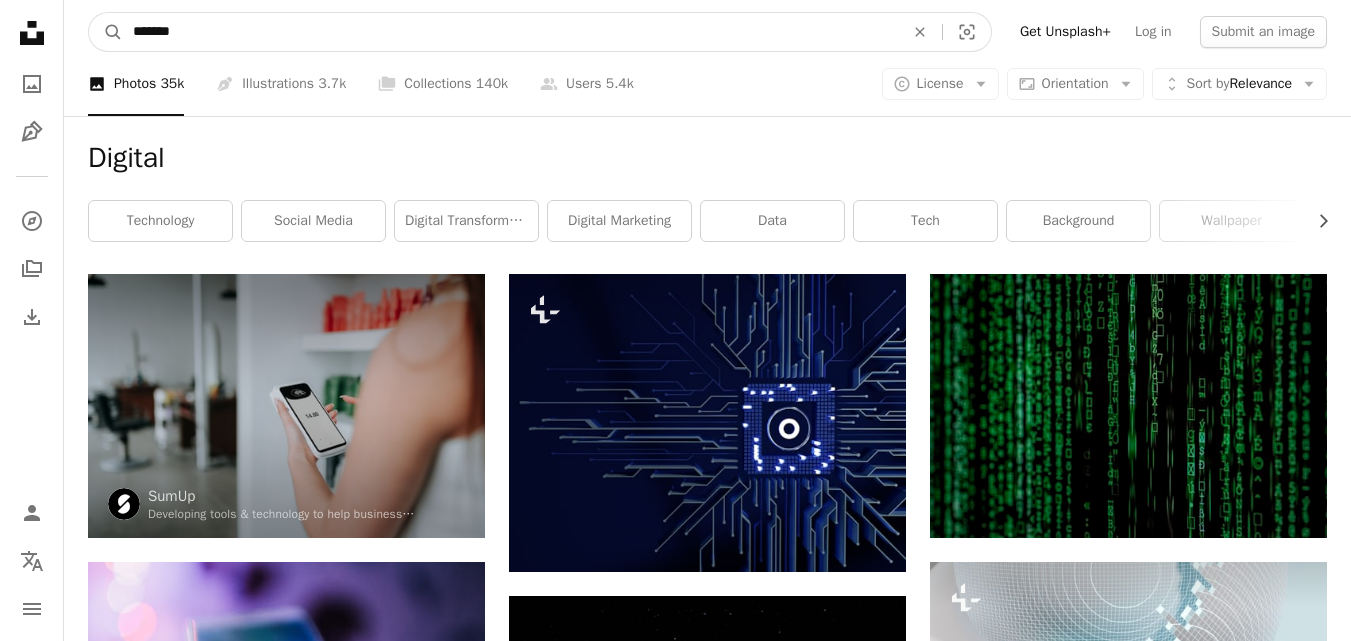 click on "*******" at bounding box center (510, 32) 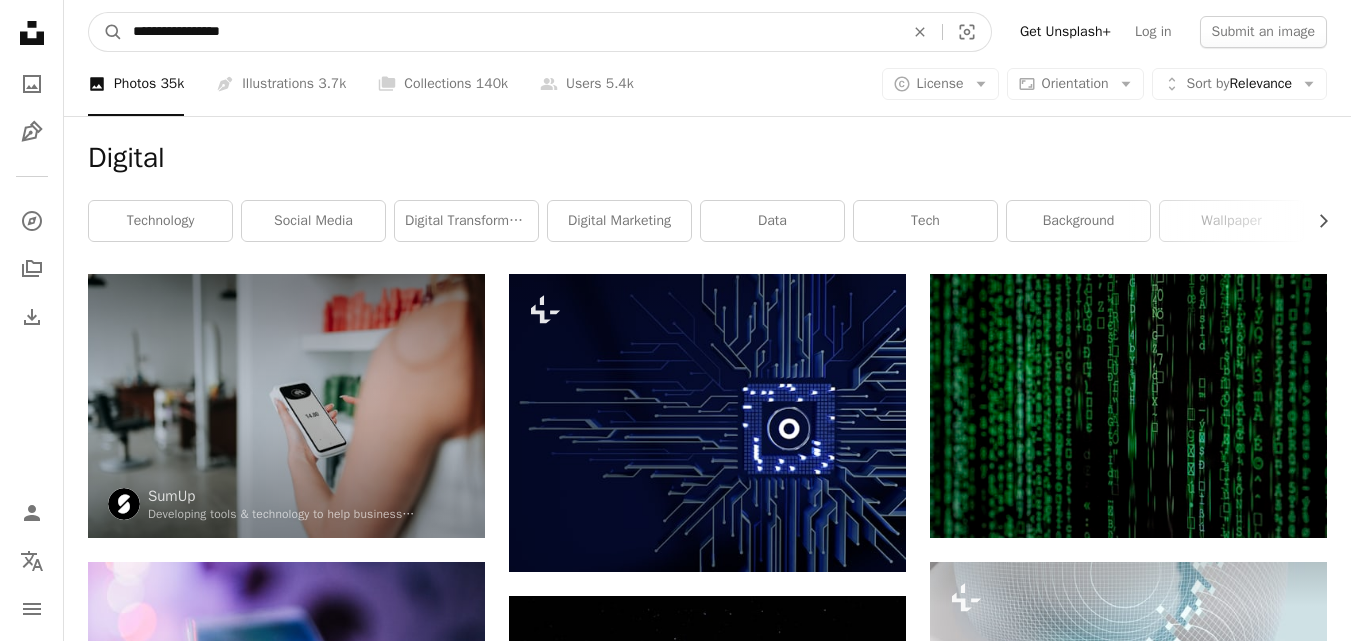type on "**********" 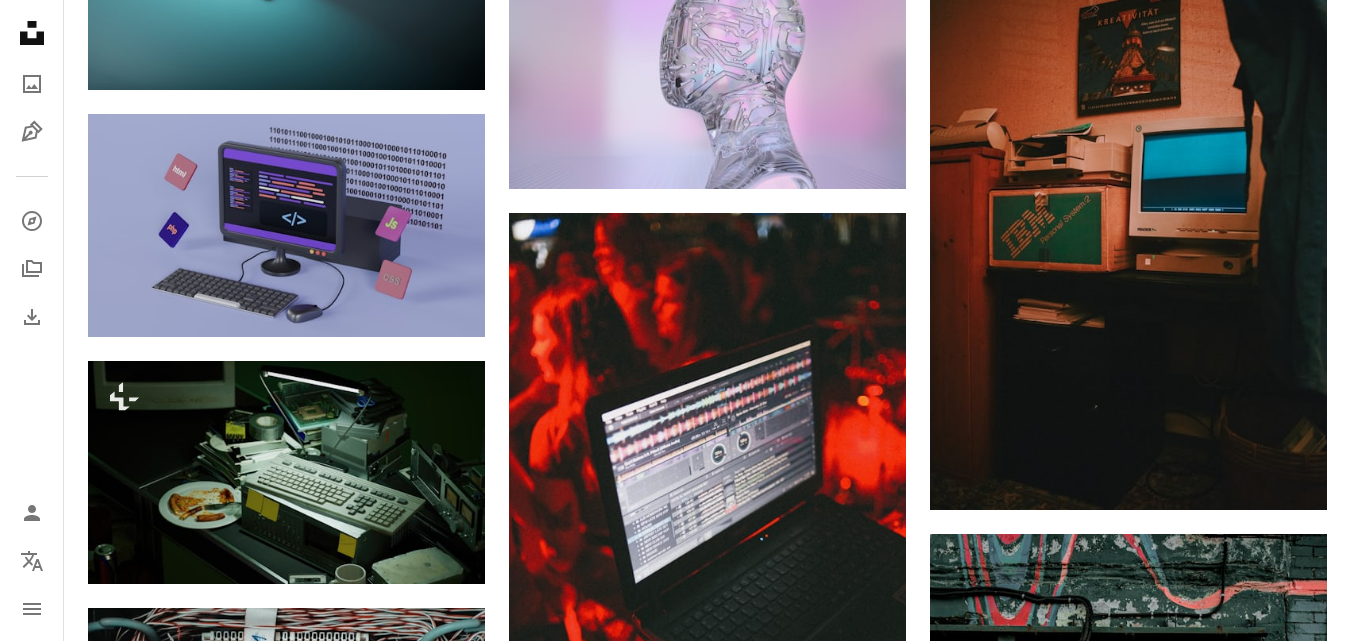 scroll, scrollTop: 900, scrollLeft: 0, axis: vertical 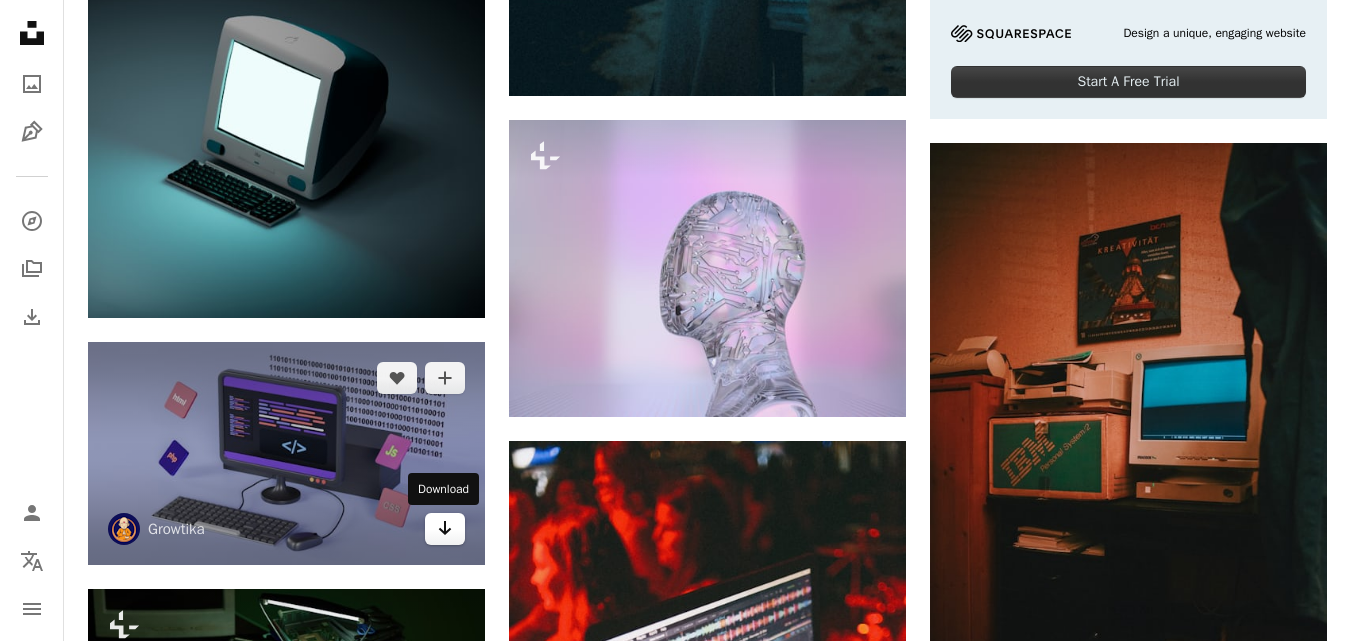 click on "Arrow pointing down" 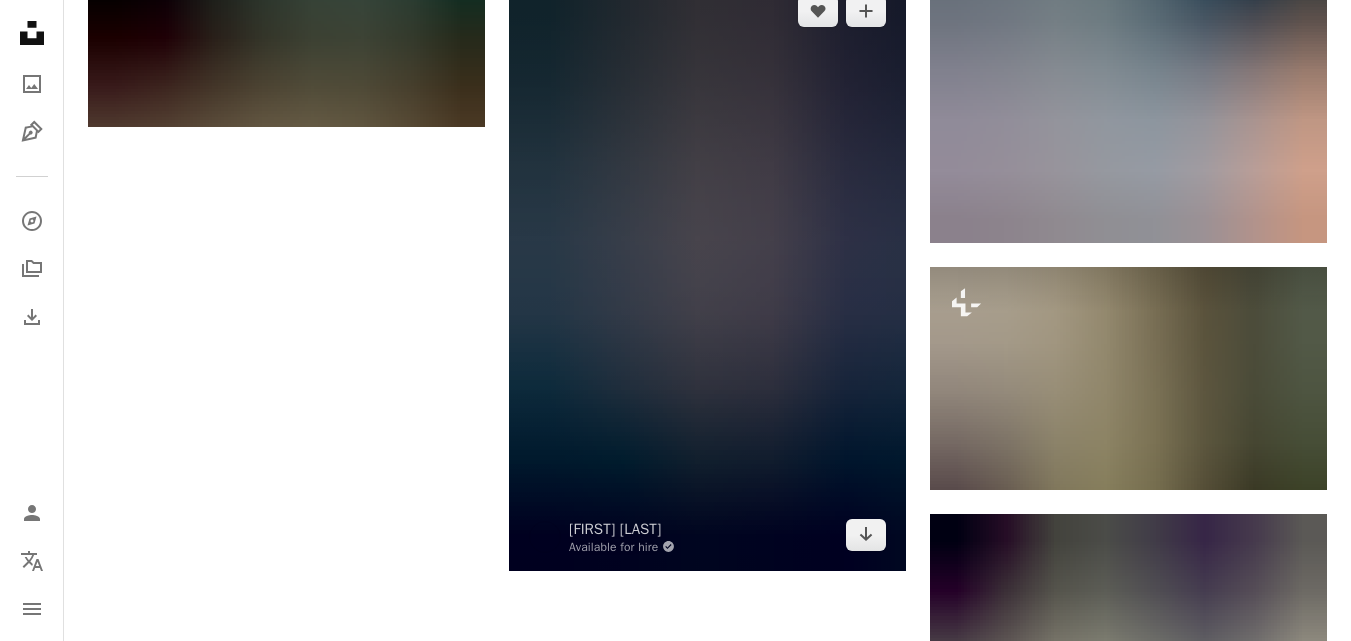 scroll, scrollTop: 2900, scrollLeft: 0, axis: vertical 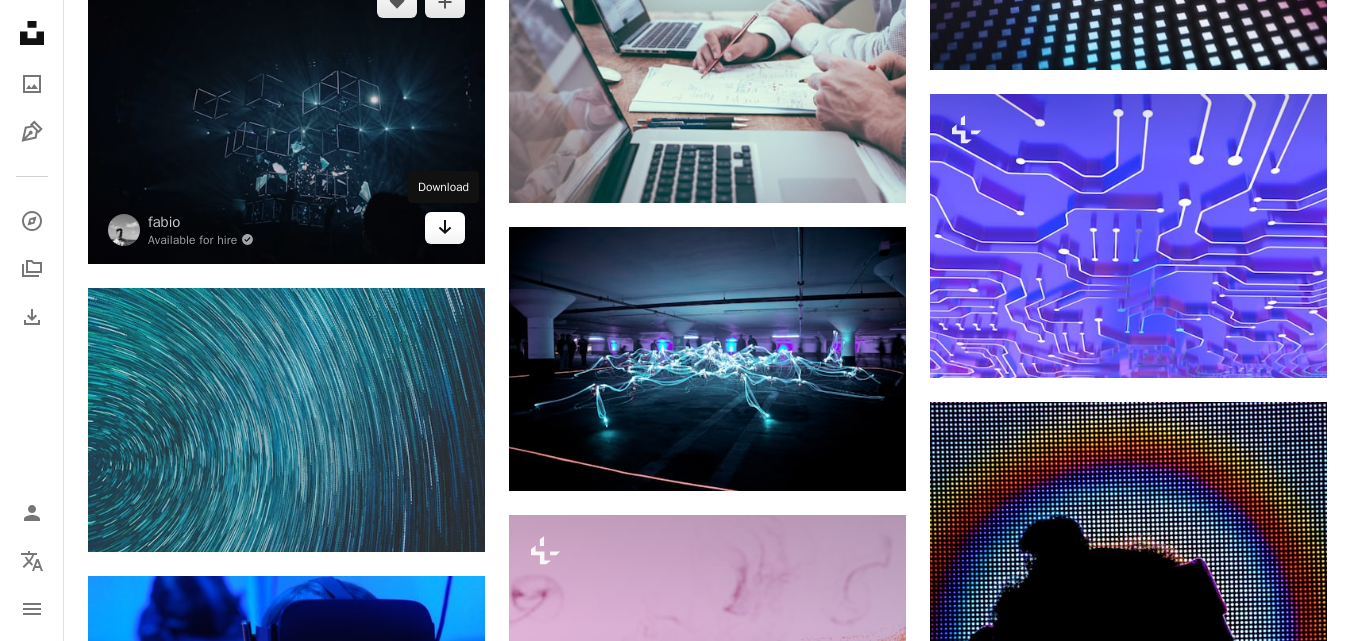 click on "Arrow pointing down" 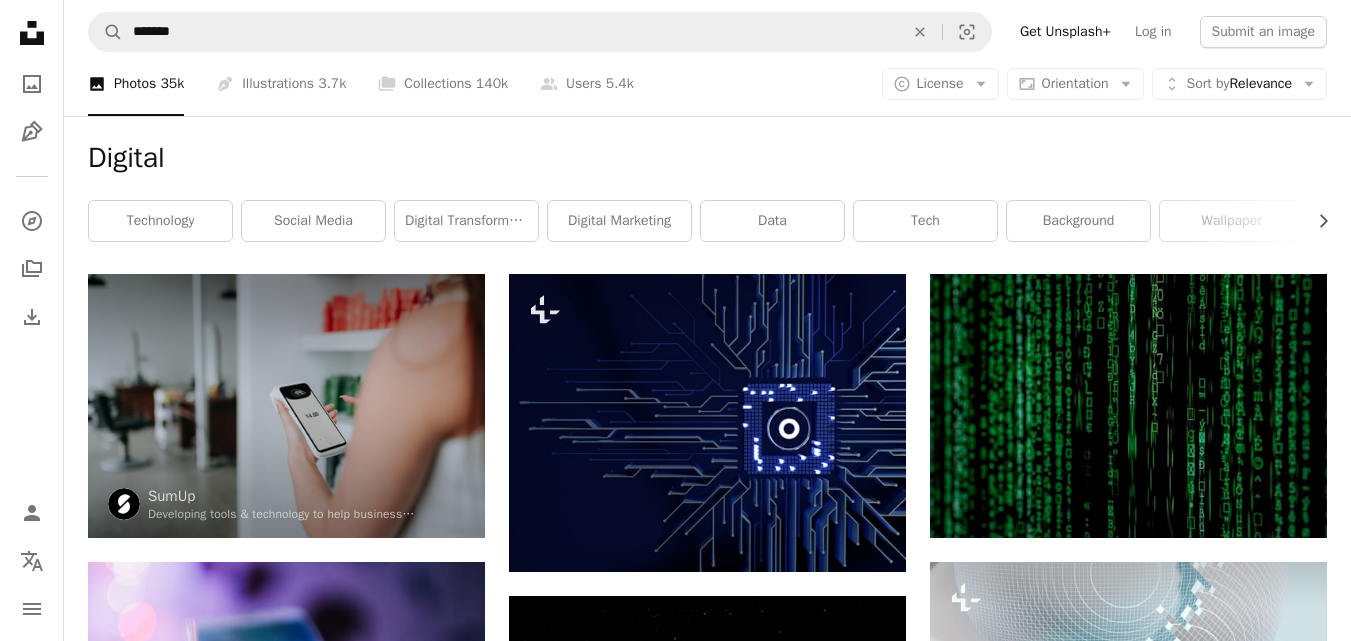 scroll, scrollTop: 0, scrollLeft: 0, axis: both 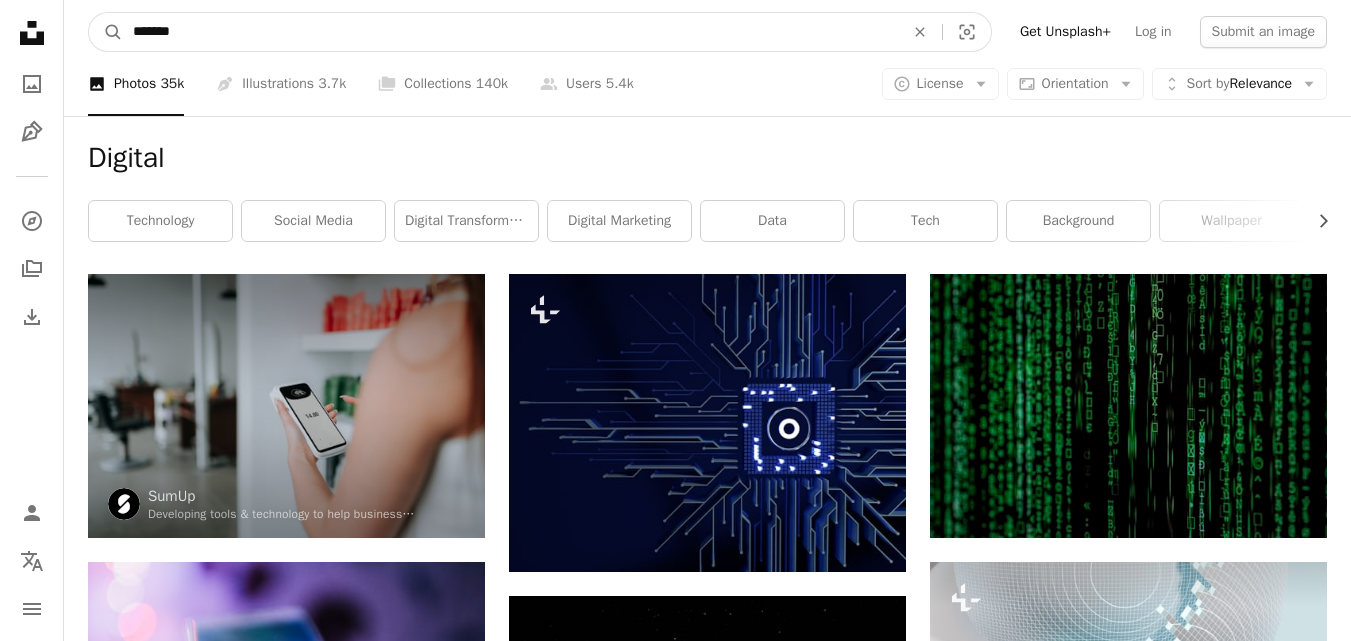 drag, startPoint x: 242, startPoint y: 26, endPoint x: 0, endPoint y: -7, distance: 244.23964 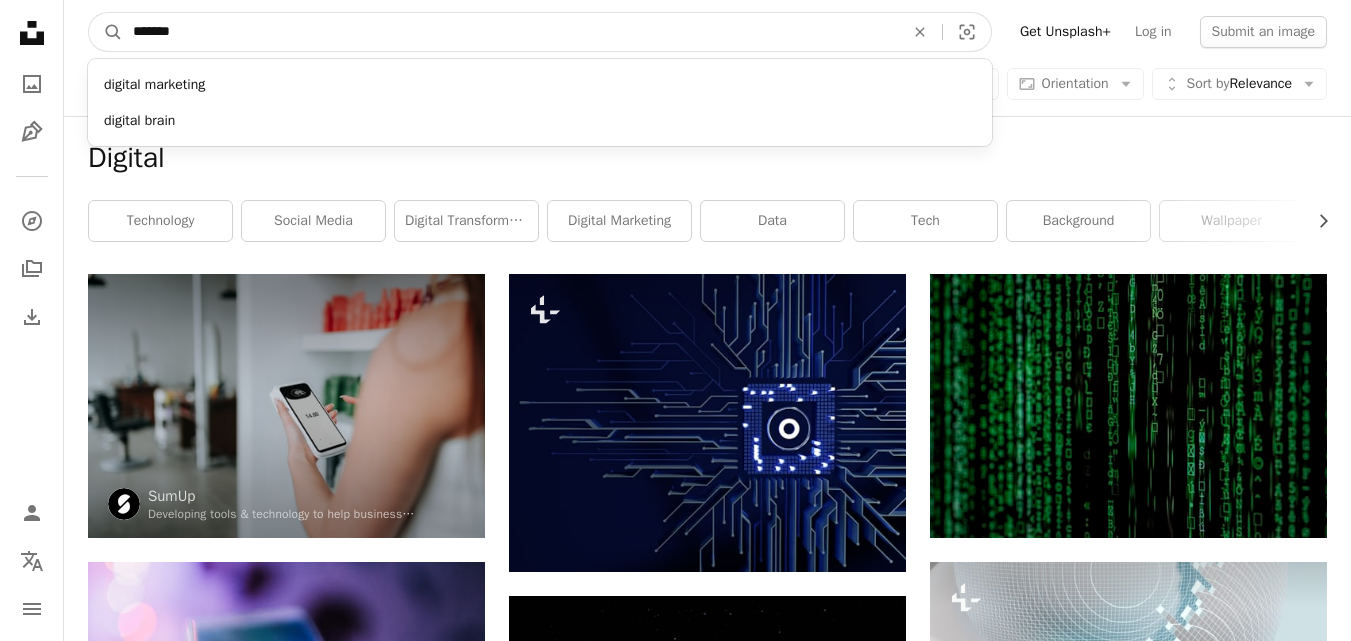 paste on "*********" 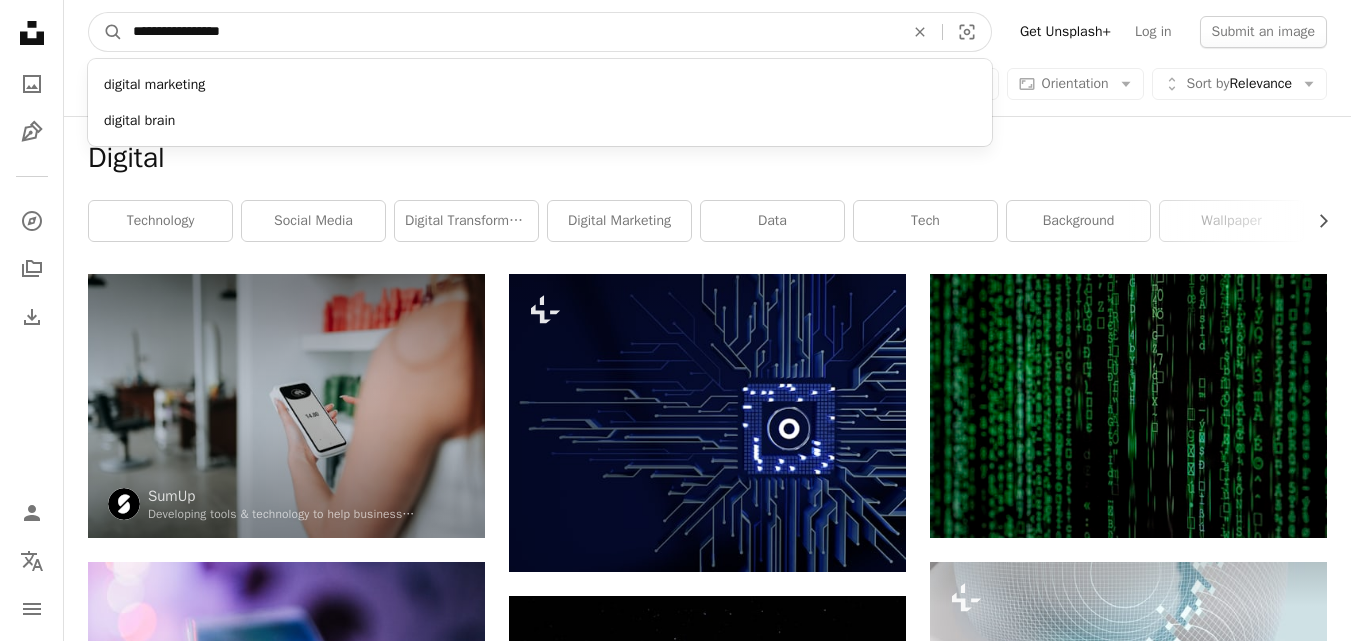 type on "**********" 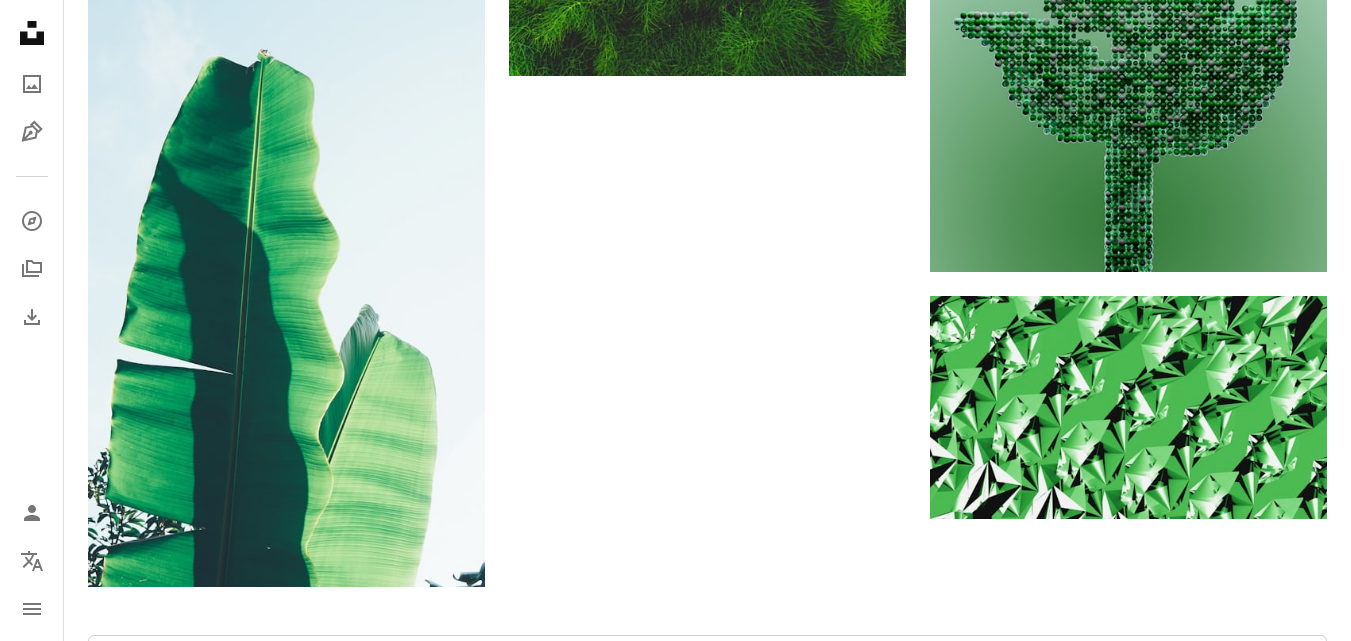 scroll, scrollTop: 3000, scrollLeft: 0, axis: vertical 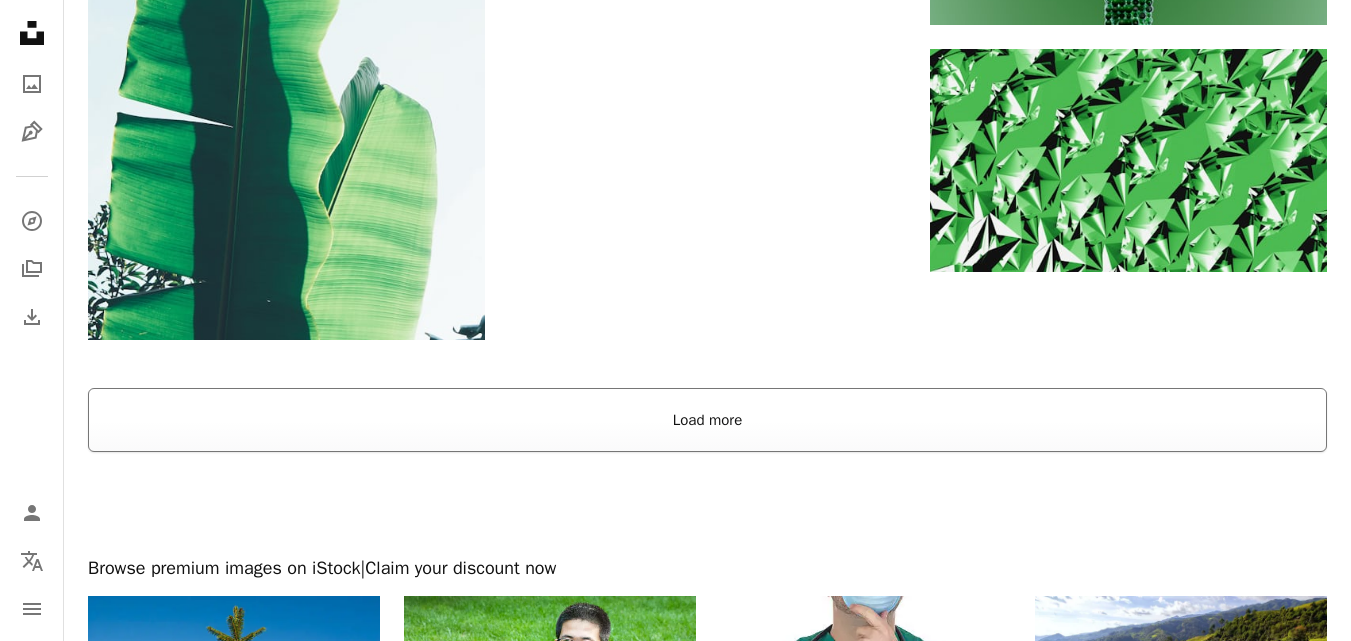 click on "Load more" at bounding box center (707, 420) 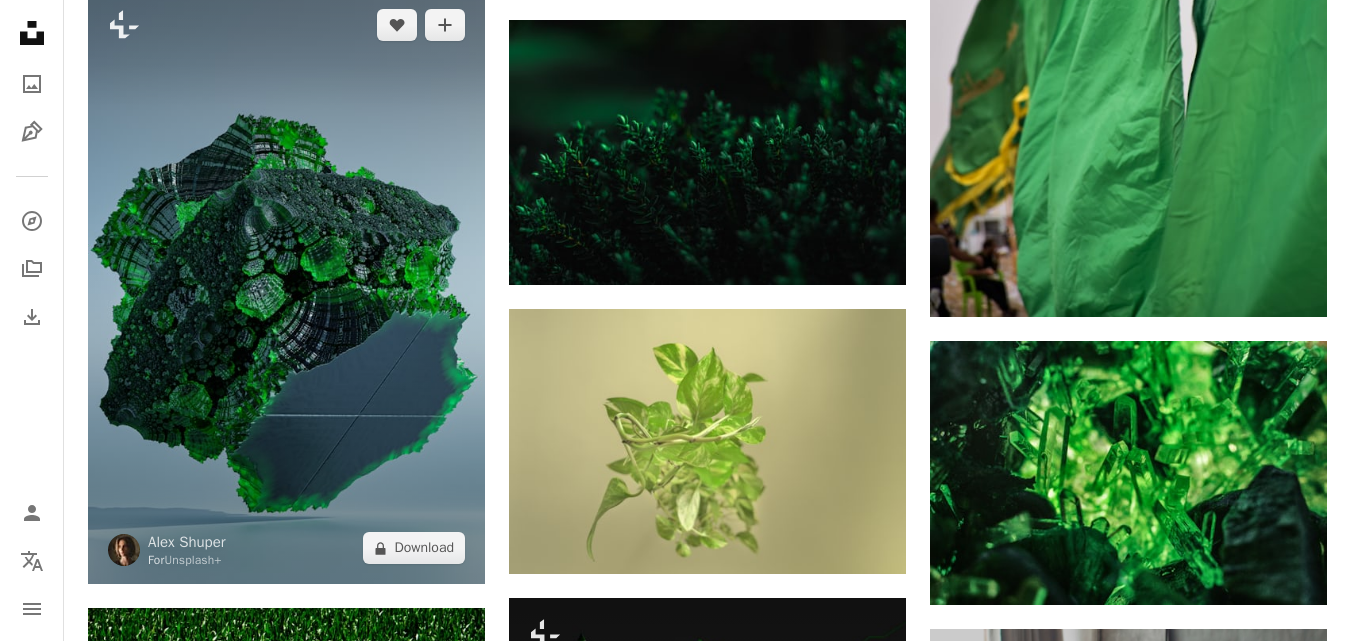 scroll, scrollTop: 7700, scrollLeft: 0, axis: vertical 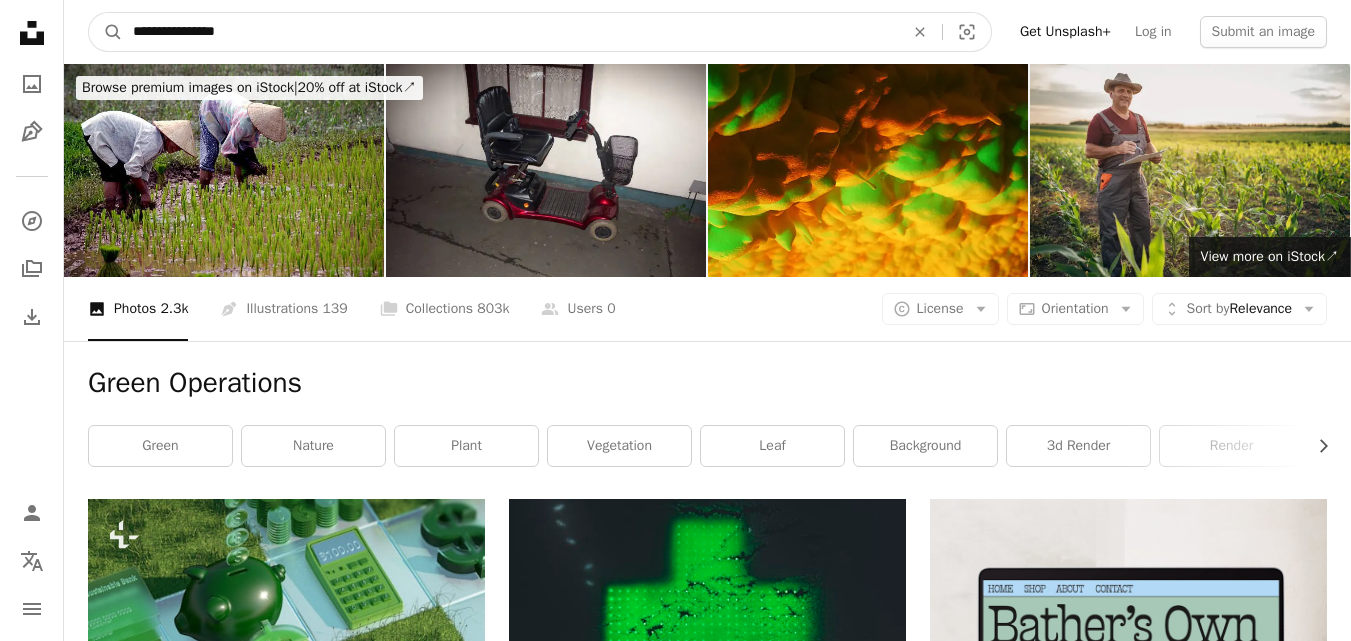 click on "**********" at bounding box center [510, 32] 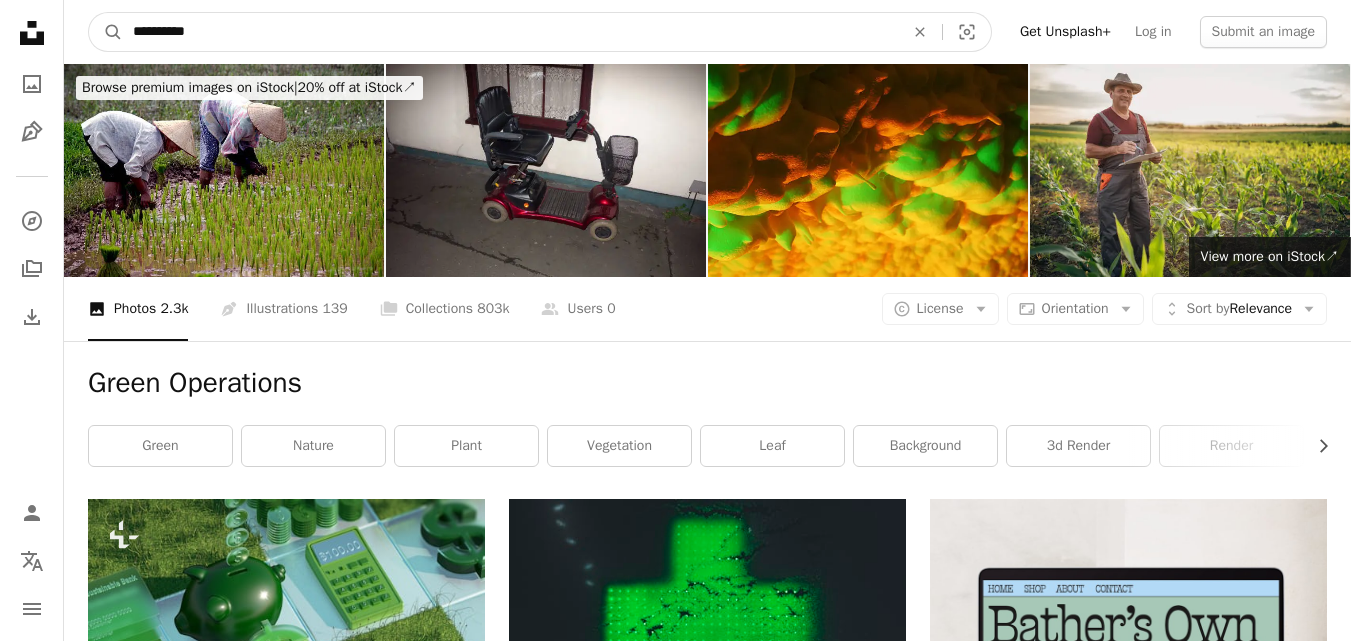 type on "**********" 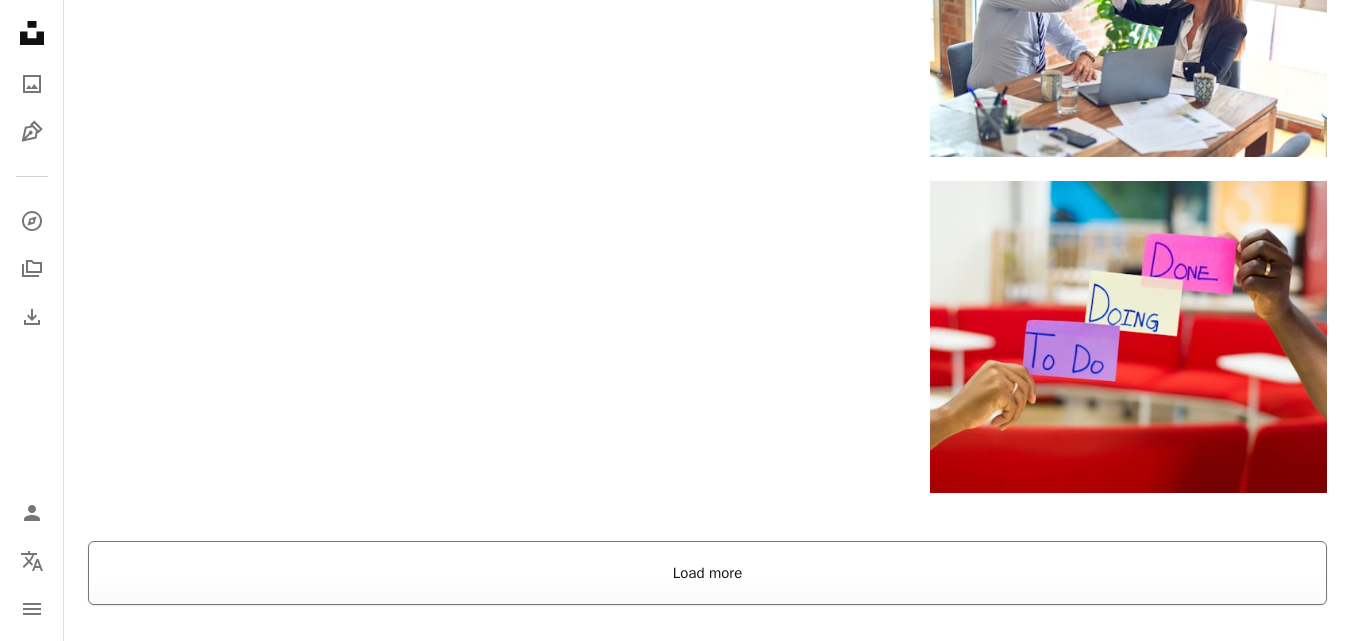scroll, scrollTop: 2600, scrollLeft: 0, axis: vertical 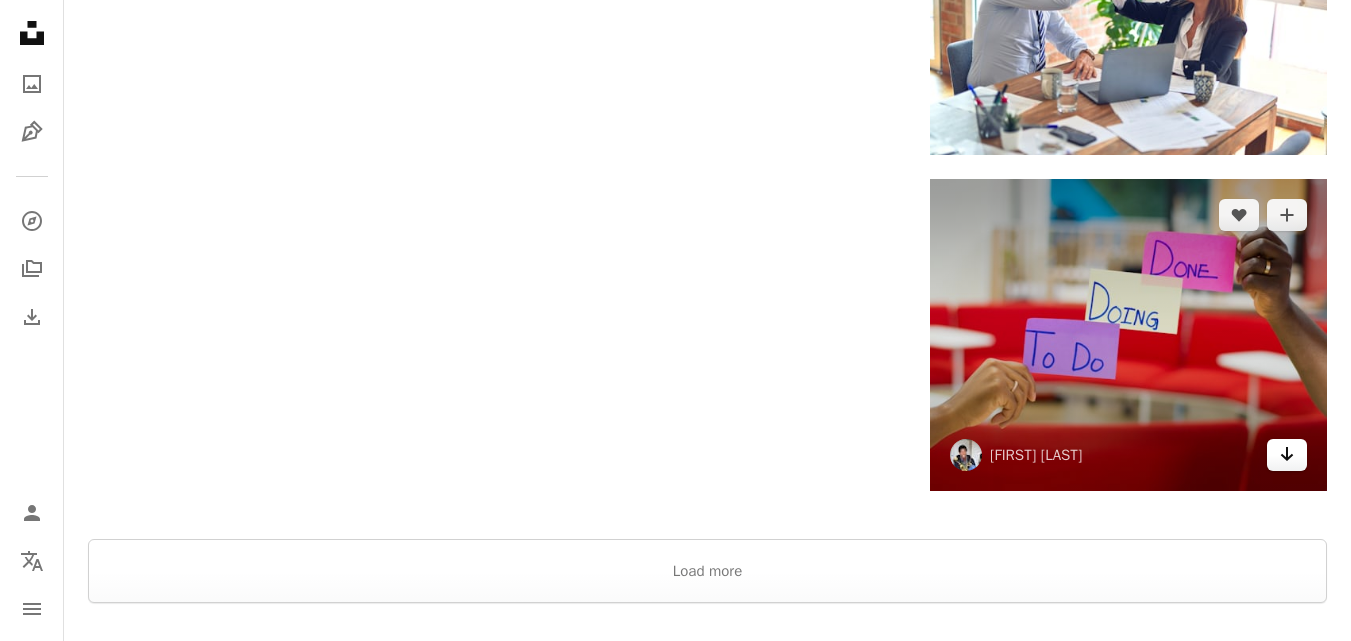 click on "Arrow pointing down" at bounding box center [1287, 455] 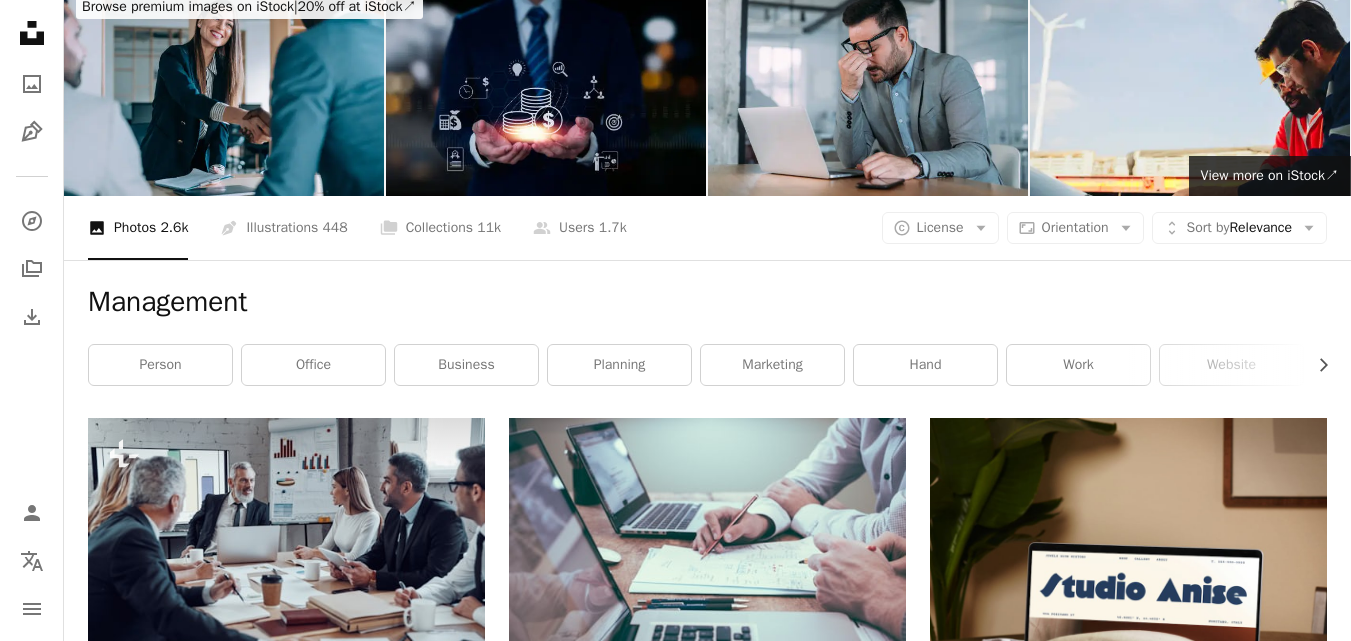 scroll, scrollTop: 0, scrollLeft: 0, axis: both 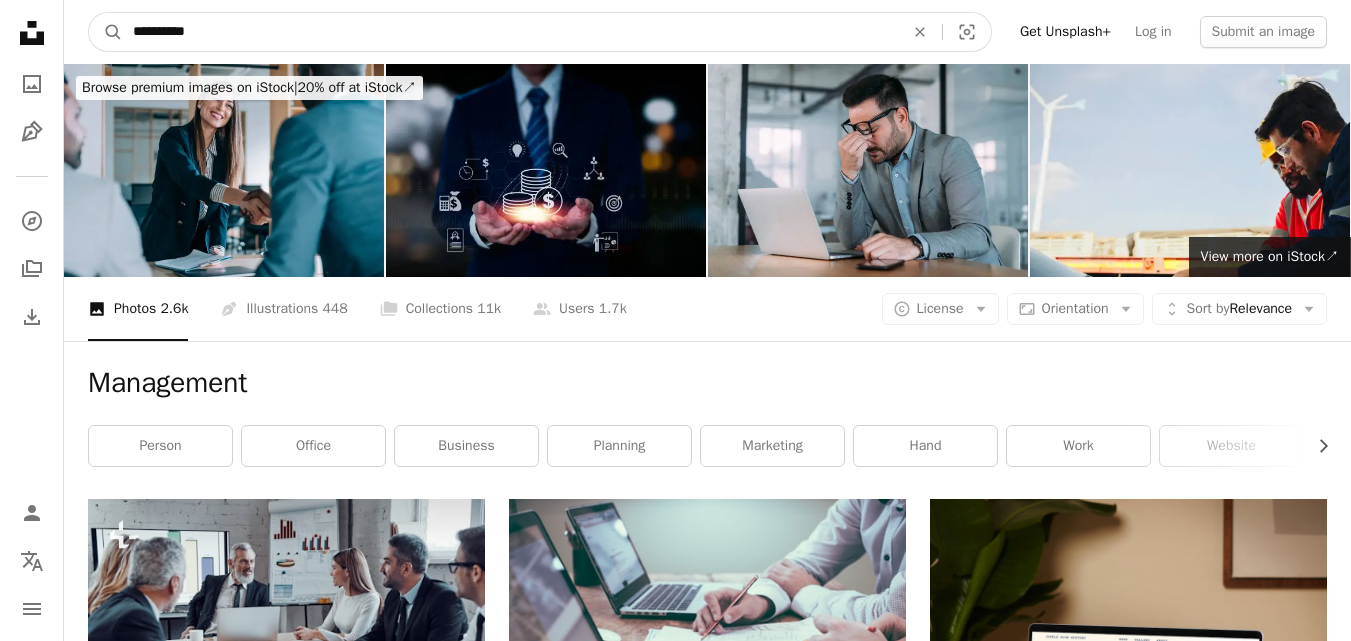 drag, startPoint x: 232, startPoint y: 36, endPoint x: 0, endPoint y: 20, distance: 232.55107 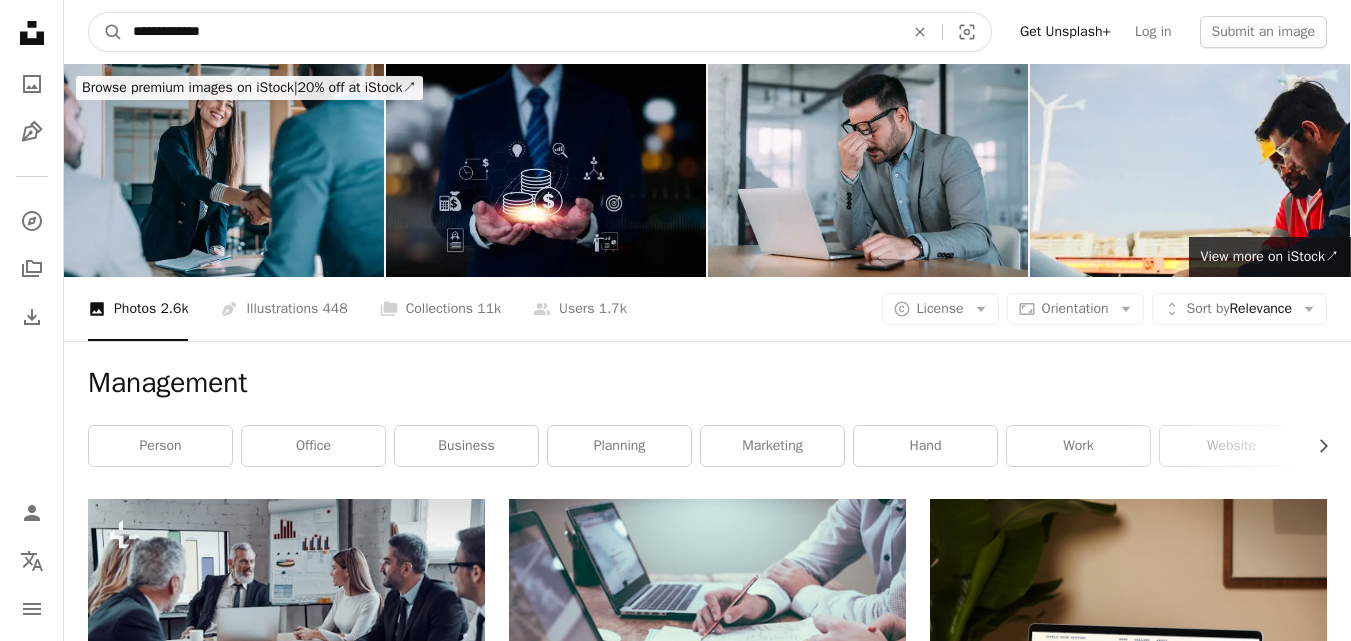 type on "**********" 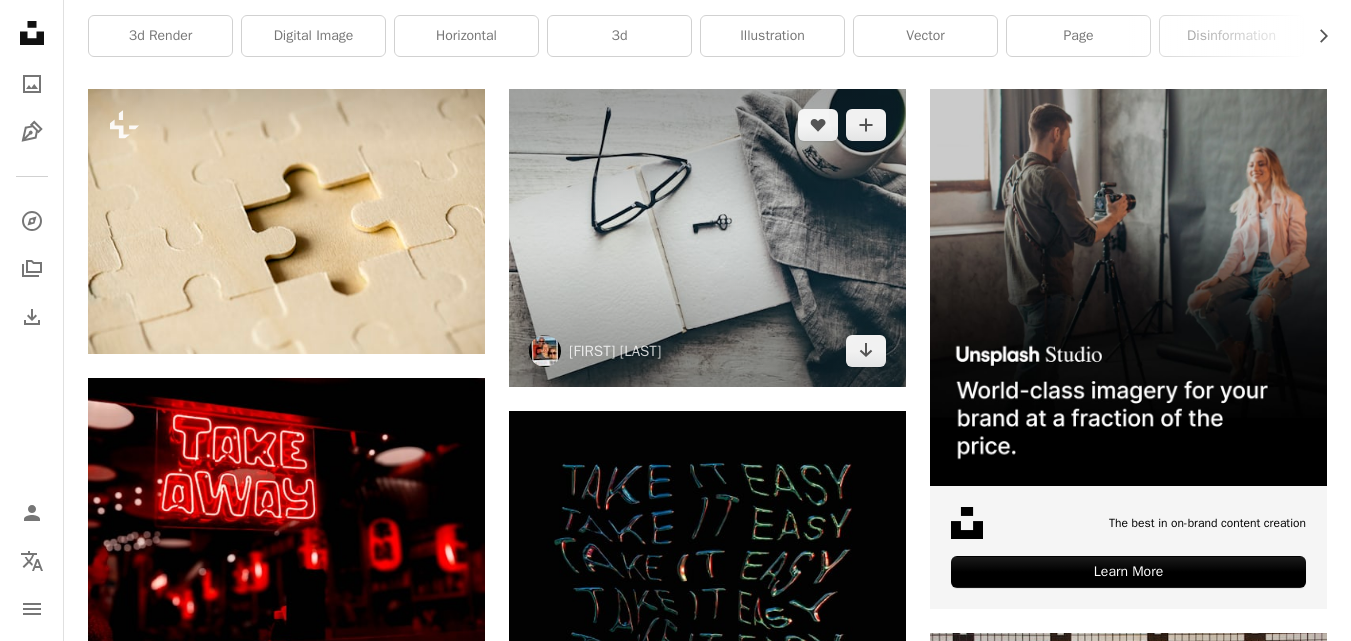 scroll, scrollTop: 600, scrollLeft: 0, axis: vertical 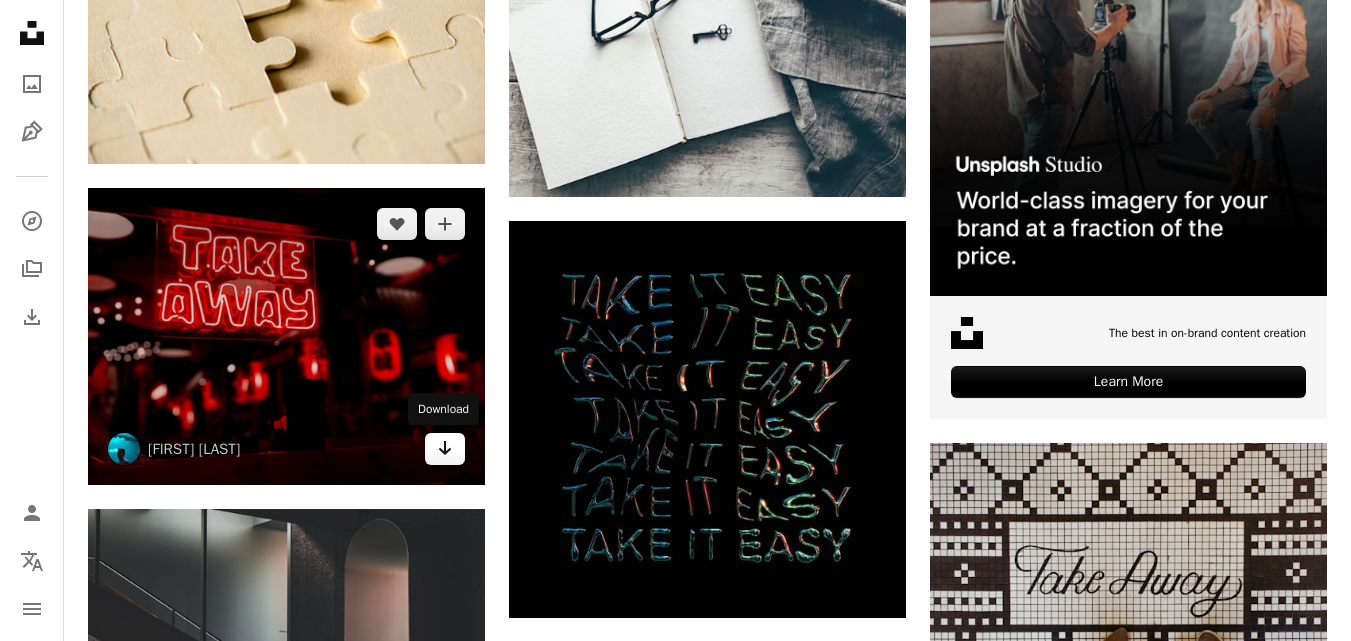 click on "Arrow pointing down" at bounding box center [445, 449] 